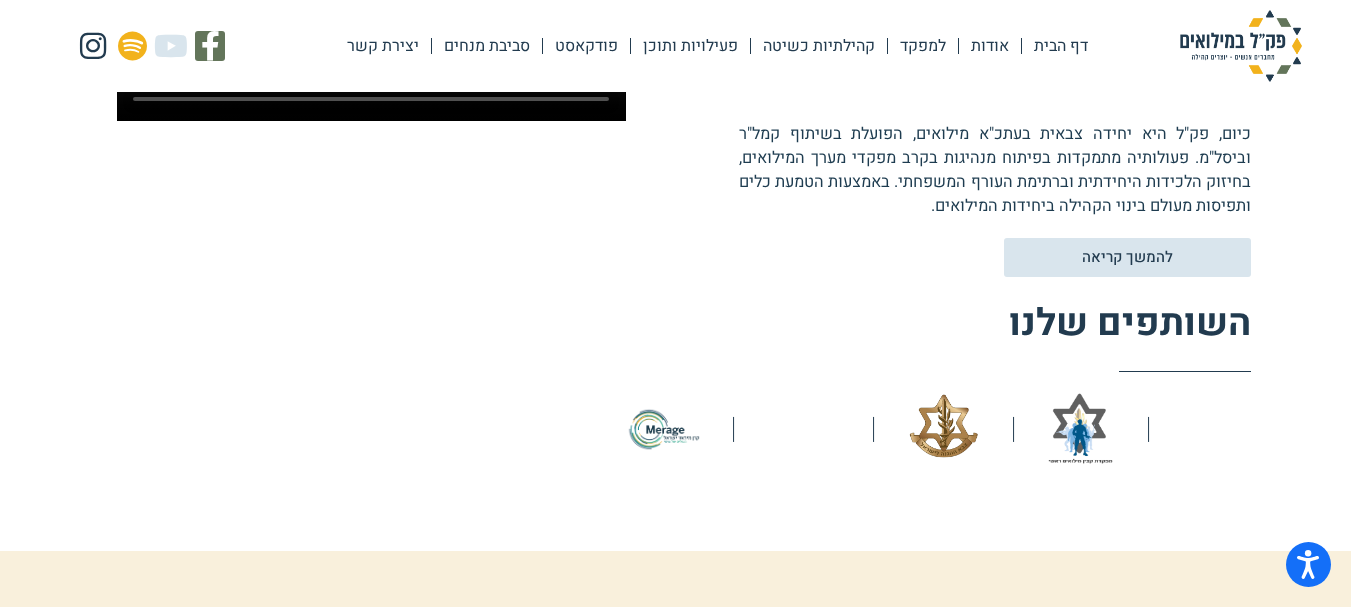 scroll, scrollTop: 800, scrollLeft: 0, axis: vertical 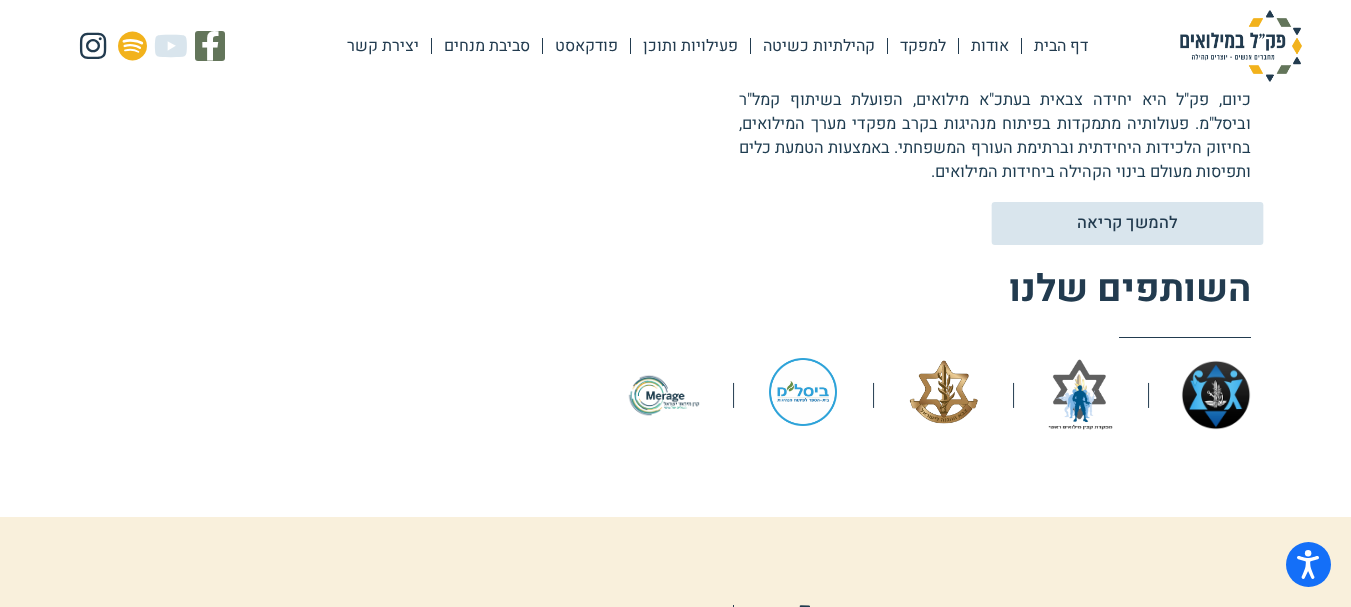 click on "להמשך קריאה" at bounding box center (1127, 223) 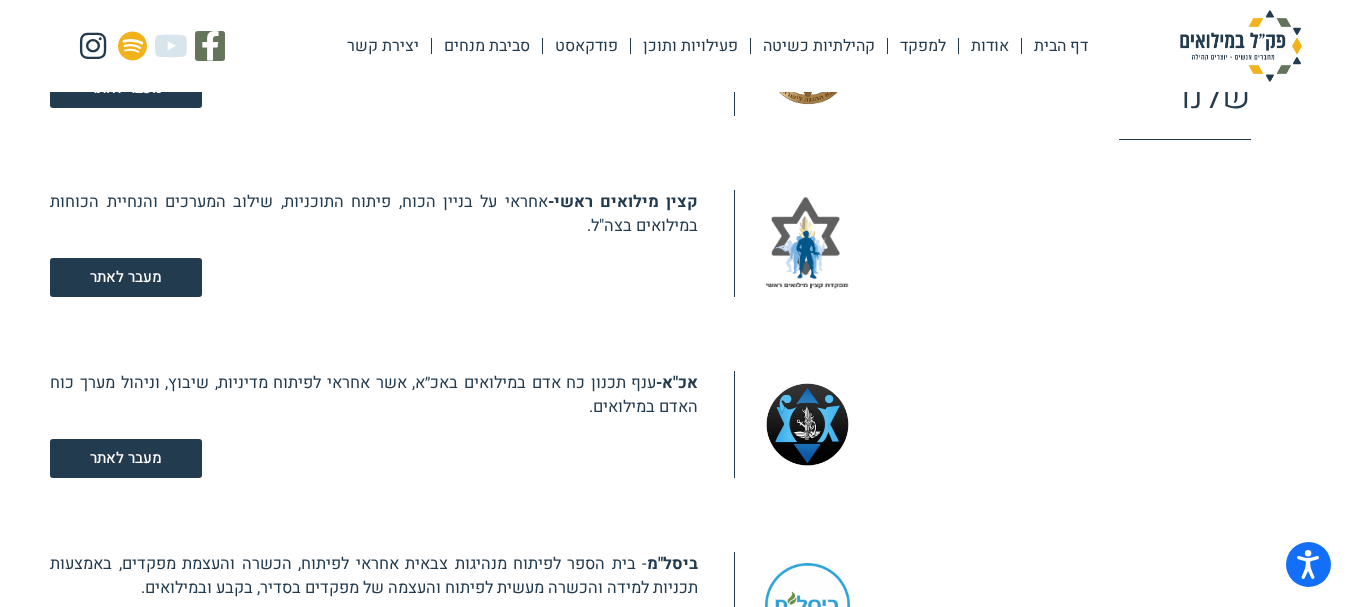 scroll, scrollTop: 2200, scrollLeft: 0, axis: vertical 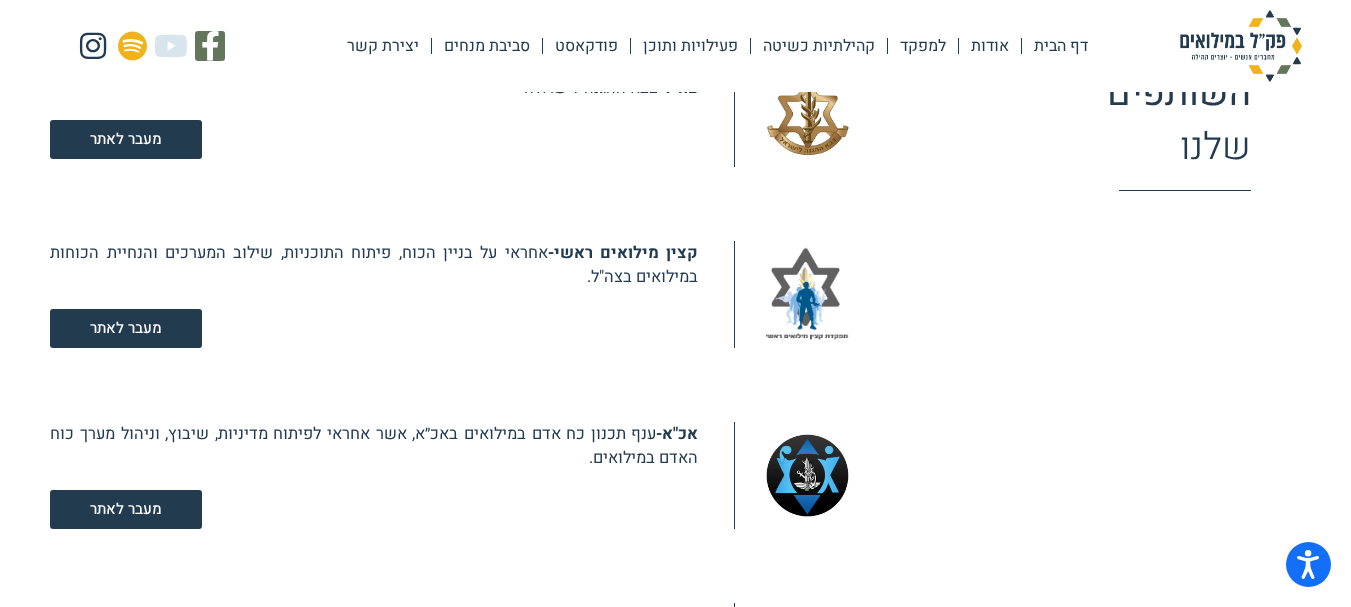 click on "דף הבית" 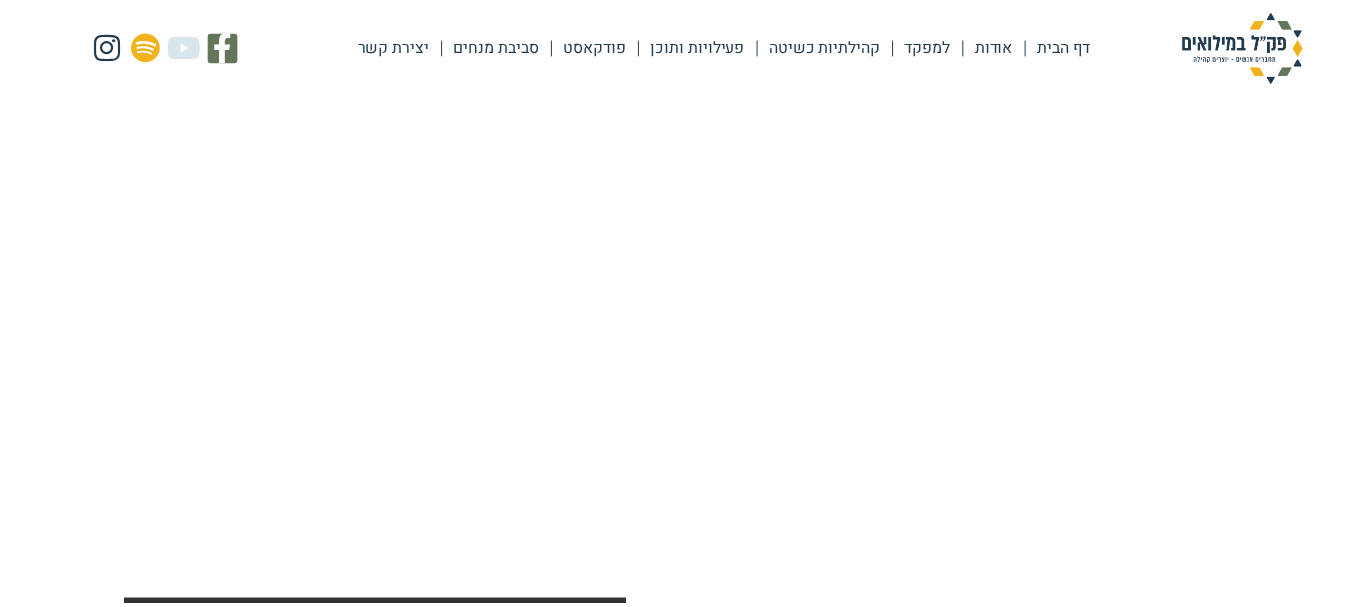 scroll, scrollTop: 0, scrollLeft: 0, axis: both 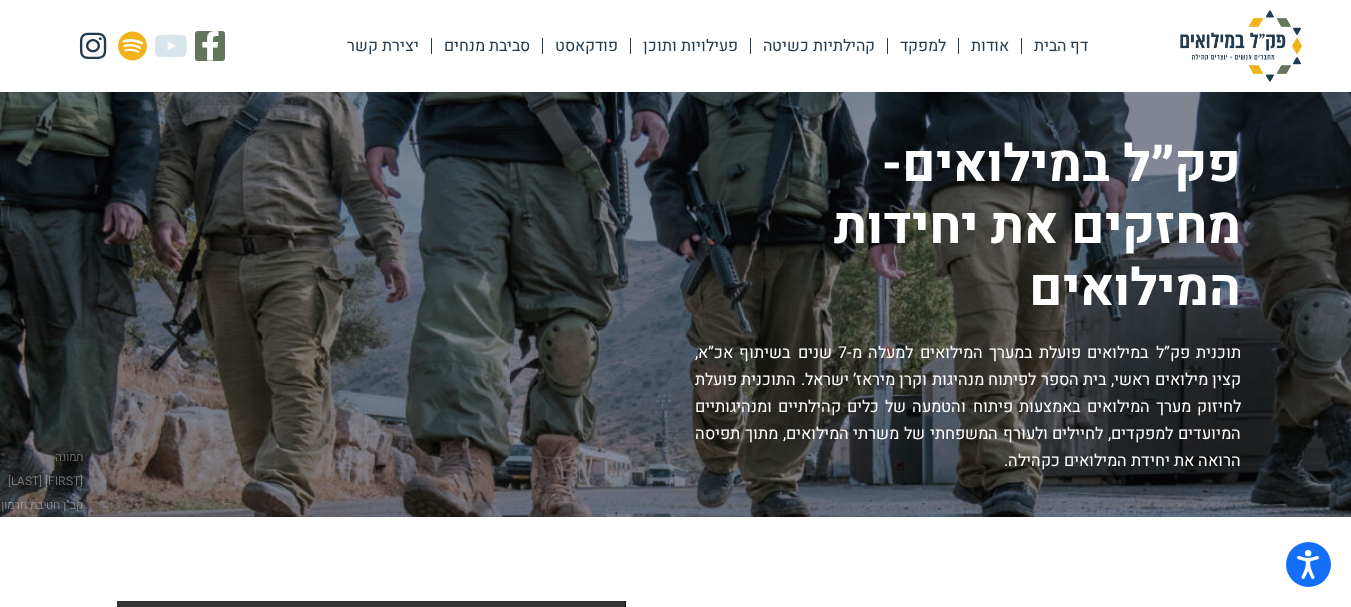 click on "אודות" 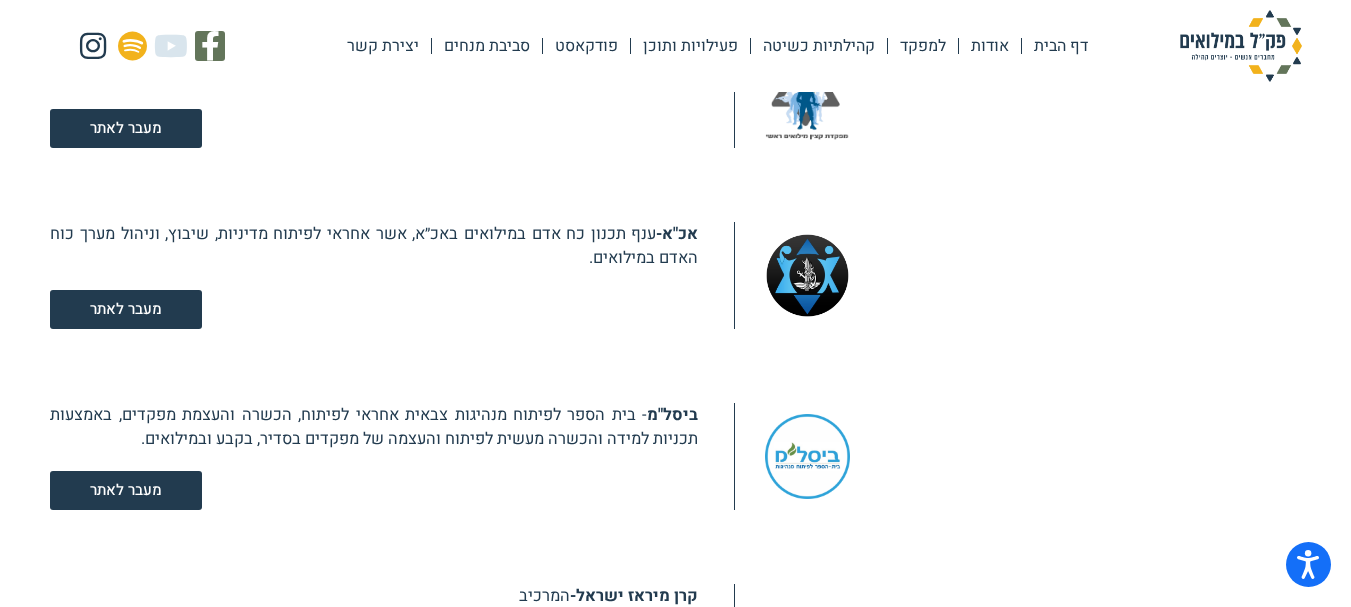 scroll, scrollTop: 2800, scrollLeft: 0, axis: vertical 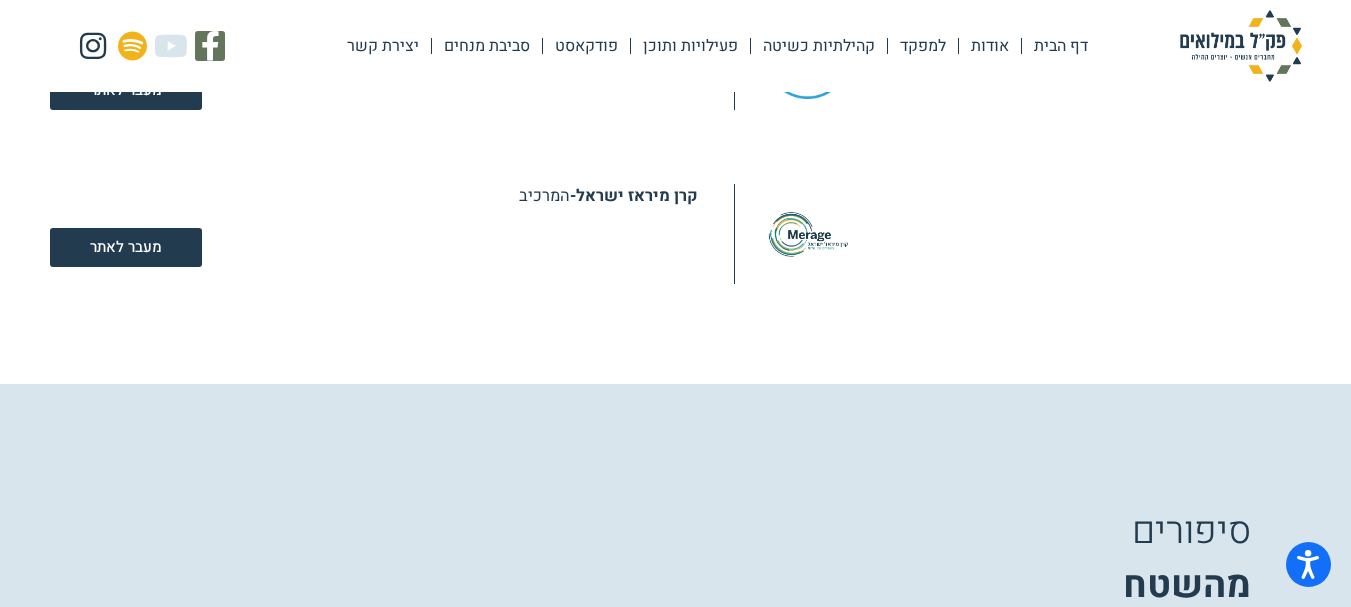 click on "למפקד" 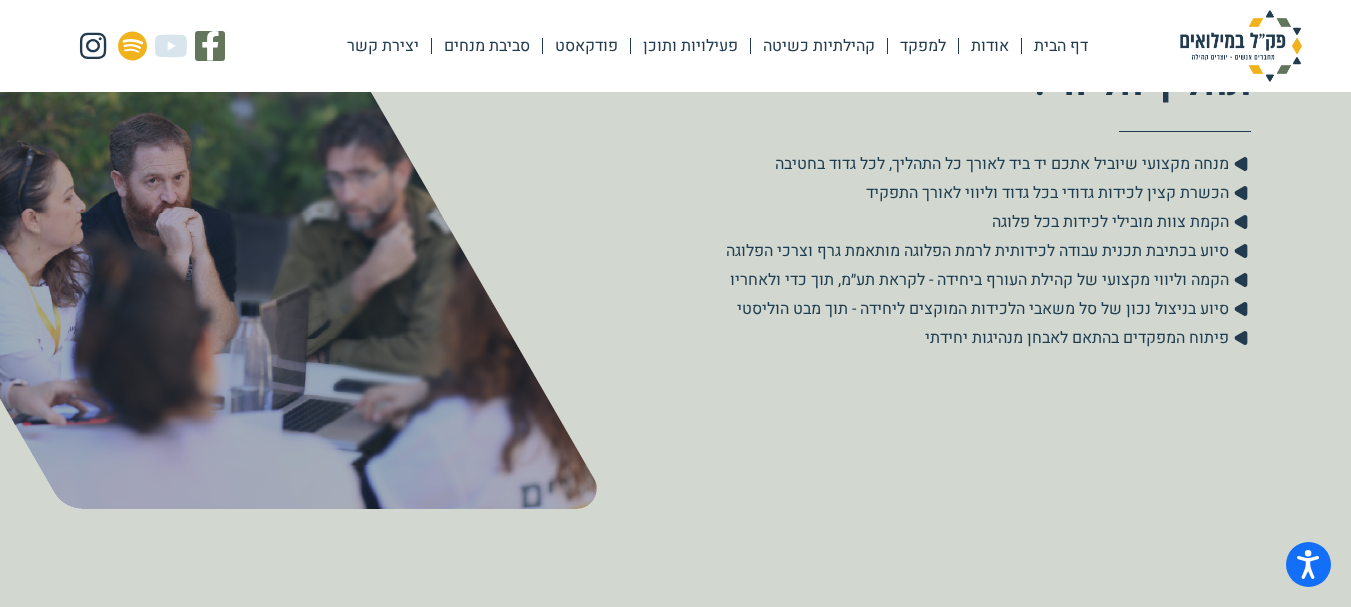 scroll, scrollTop: 800, scrollLeft: 0, axis: vertical 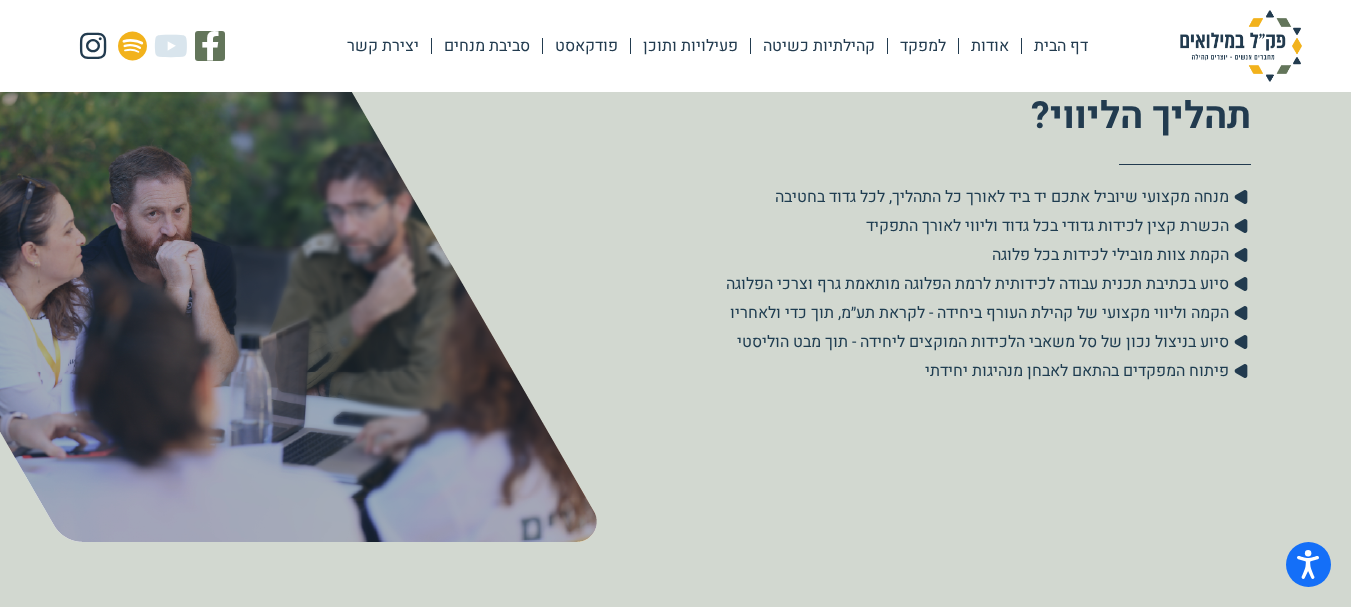 click on "פעילויות ותוכן" 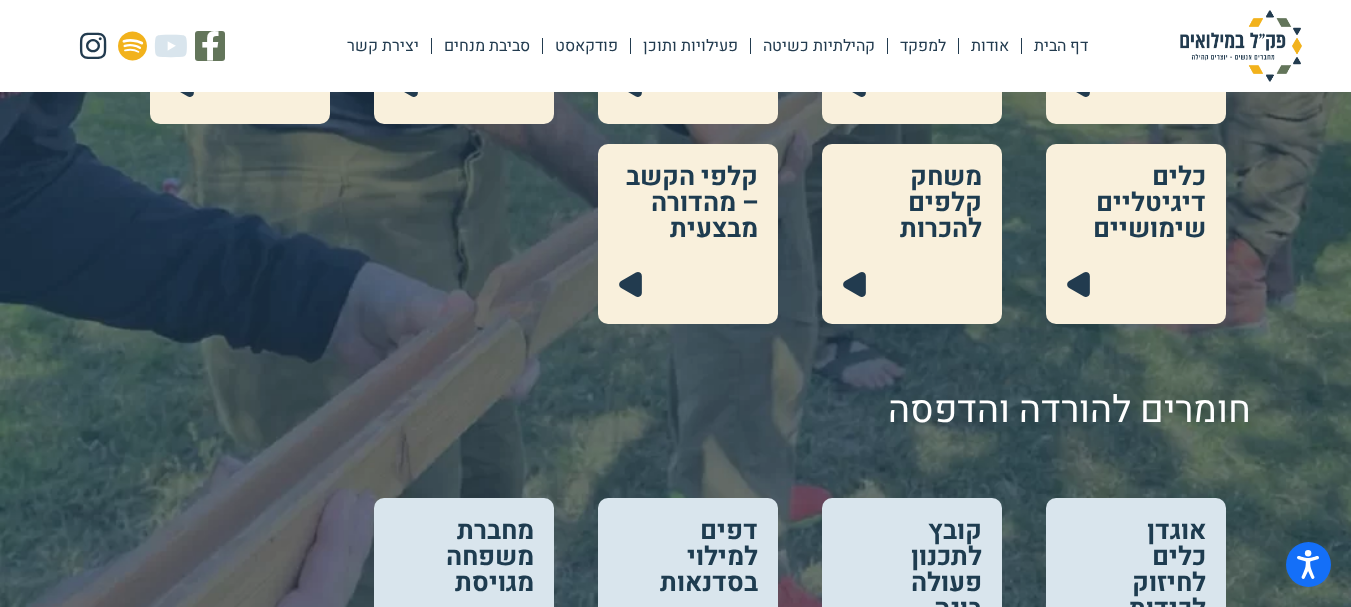 scroll, scrollTop: 800, scrollLeft: 0, axis: vertical 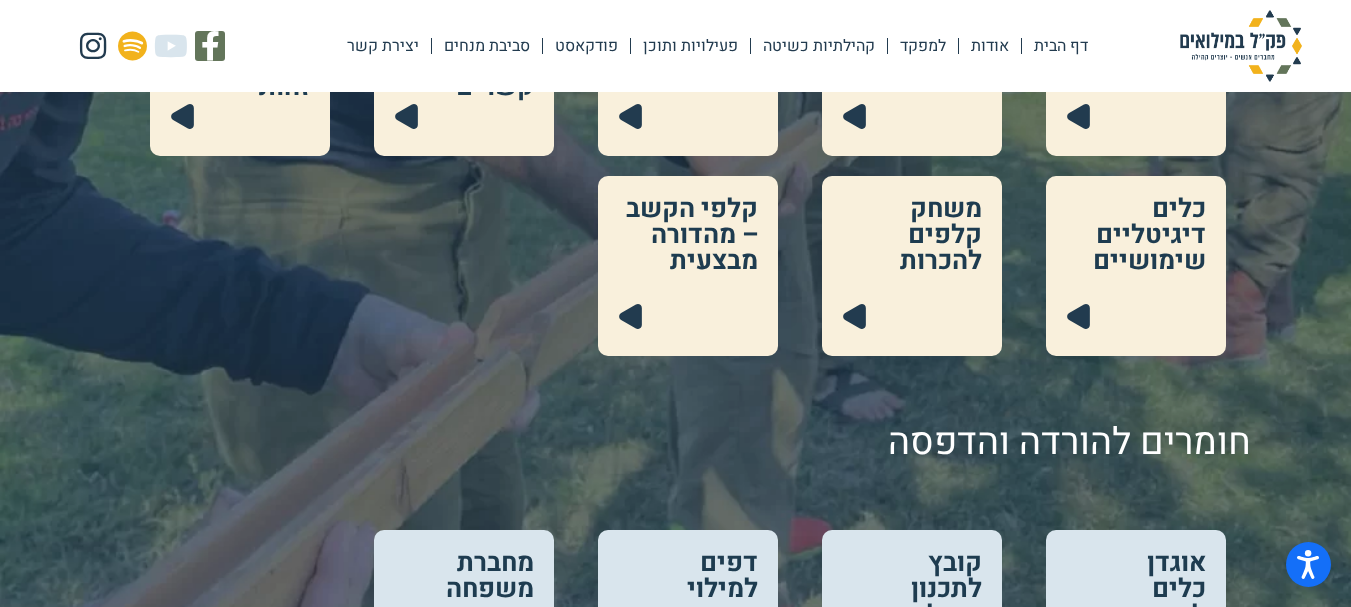 click at bounding box center (1136, 266) 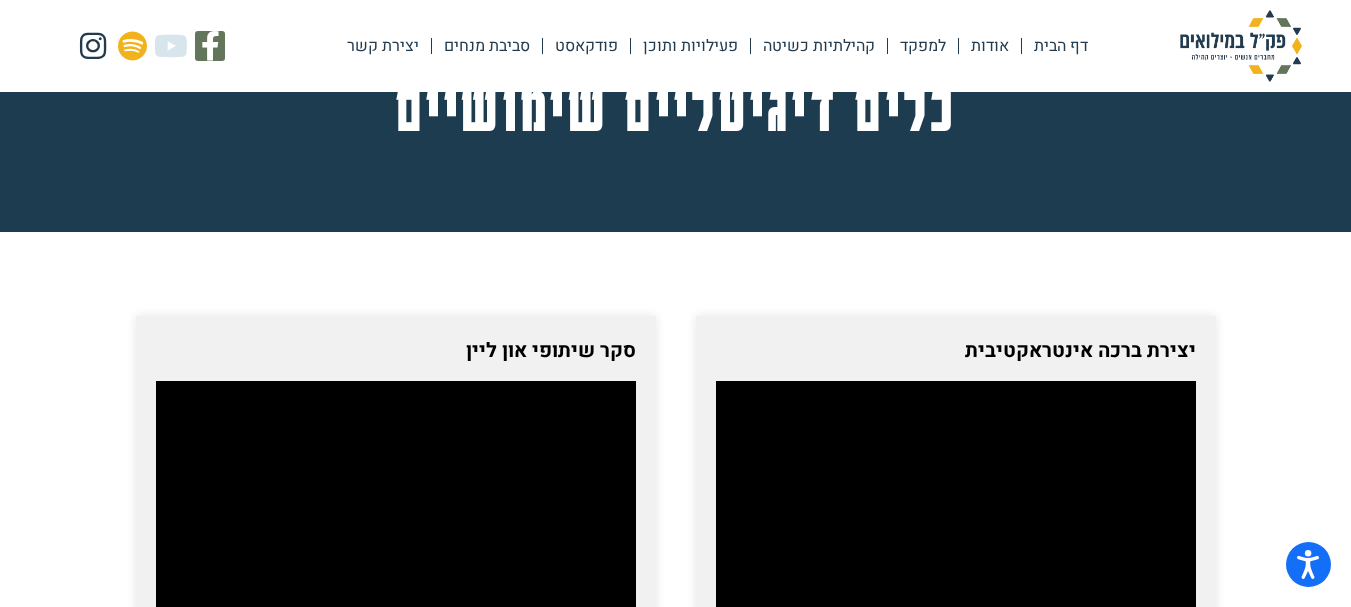 scroll, scrollTop: 0, scrollLeft: 0, axis: both 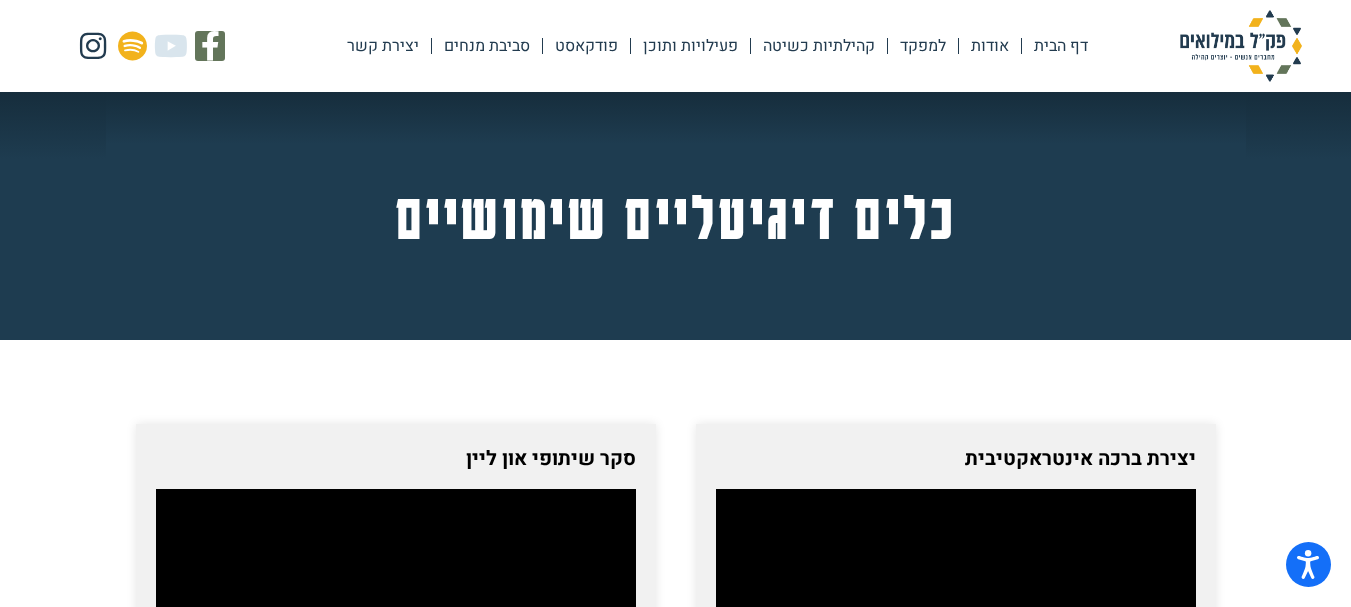 click on "סביבת מנחים" 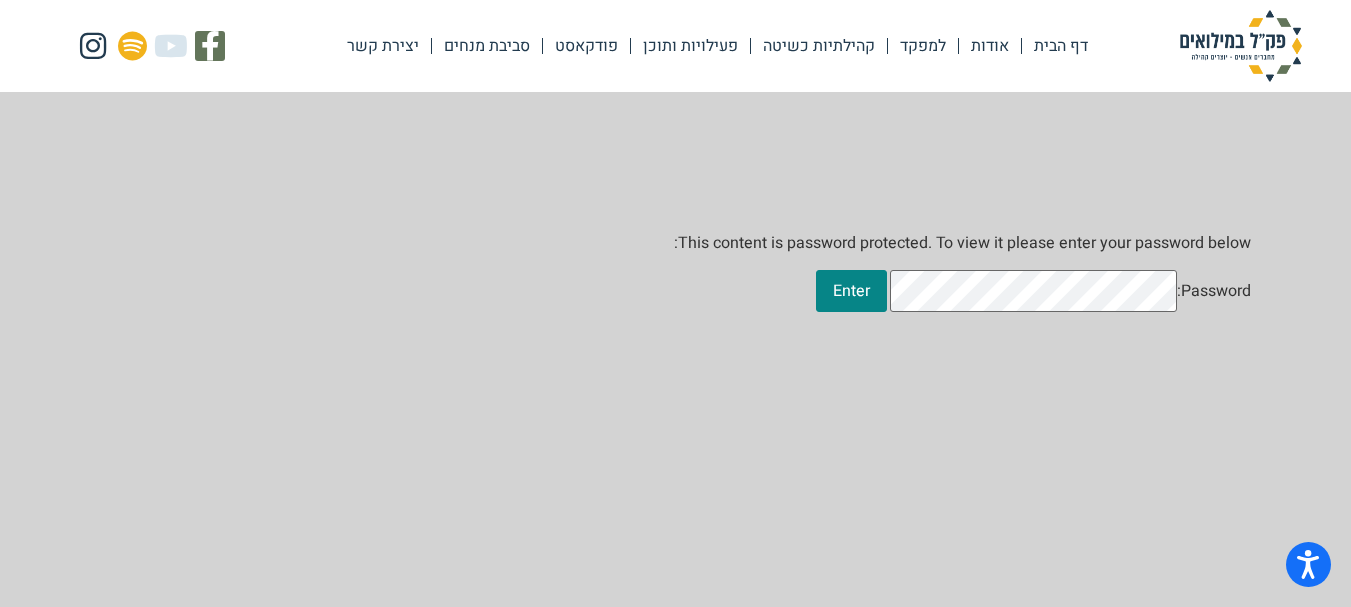 scroll, scrollTop: 0, scrollLeft: 0, axis: both 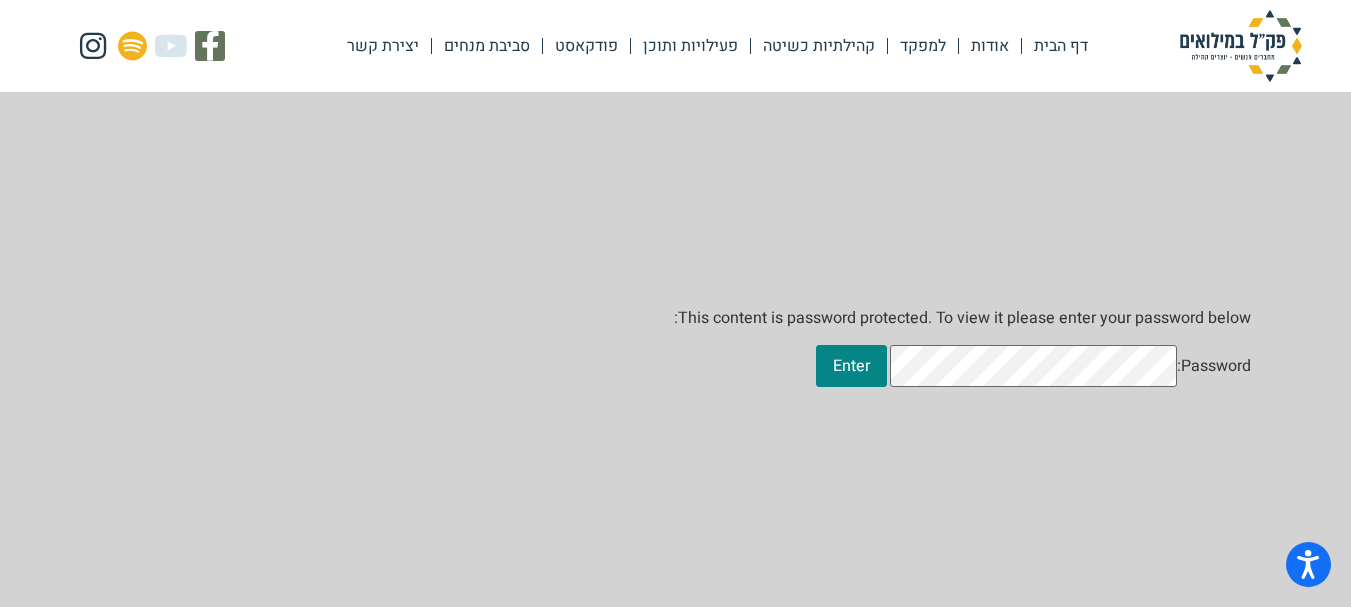click on "יצירת קשר" 